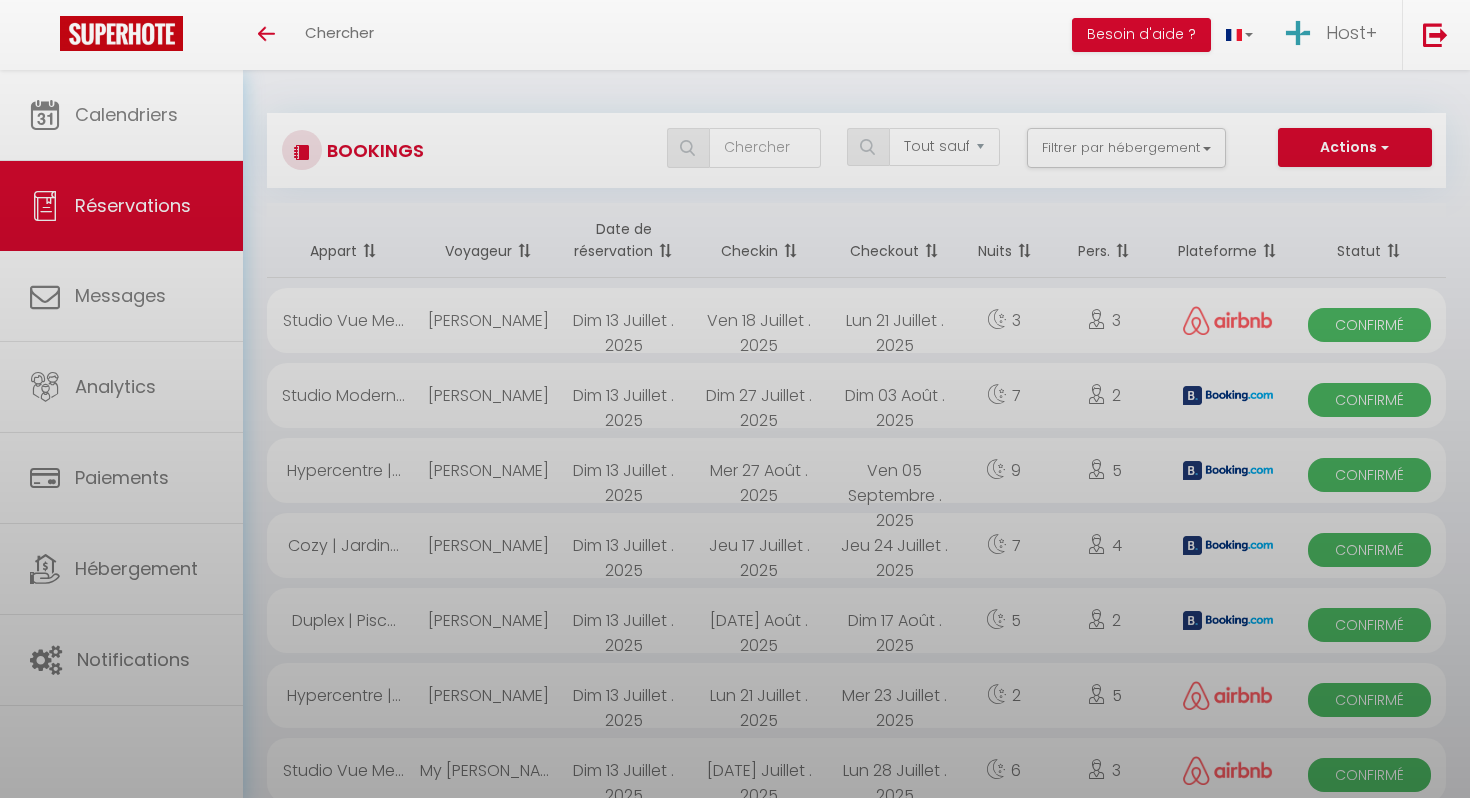select on "not_cancelled" 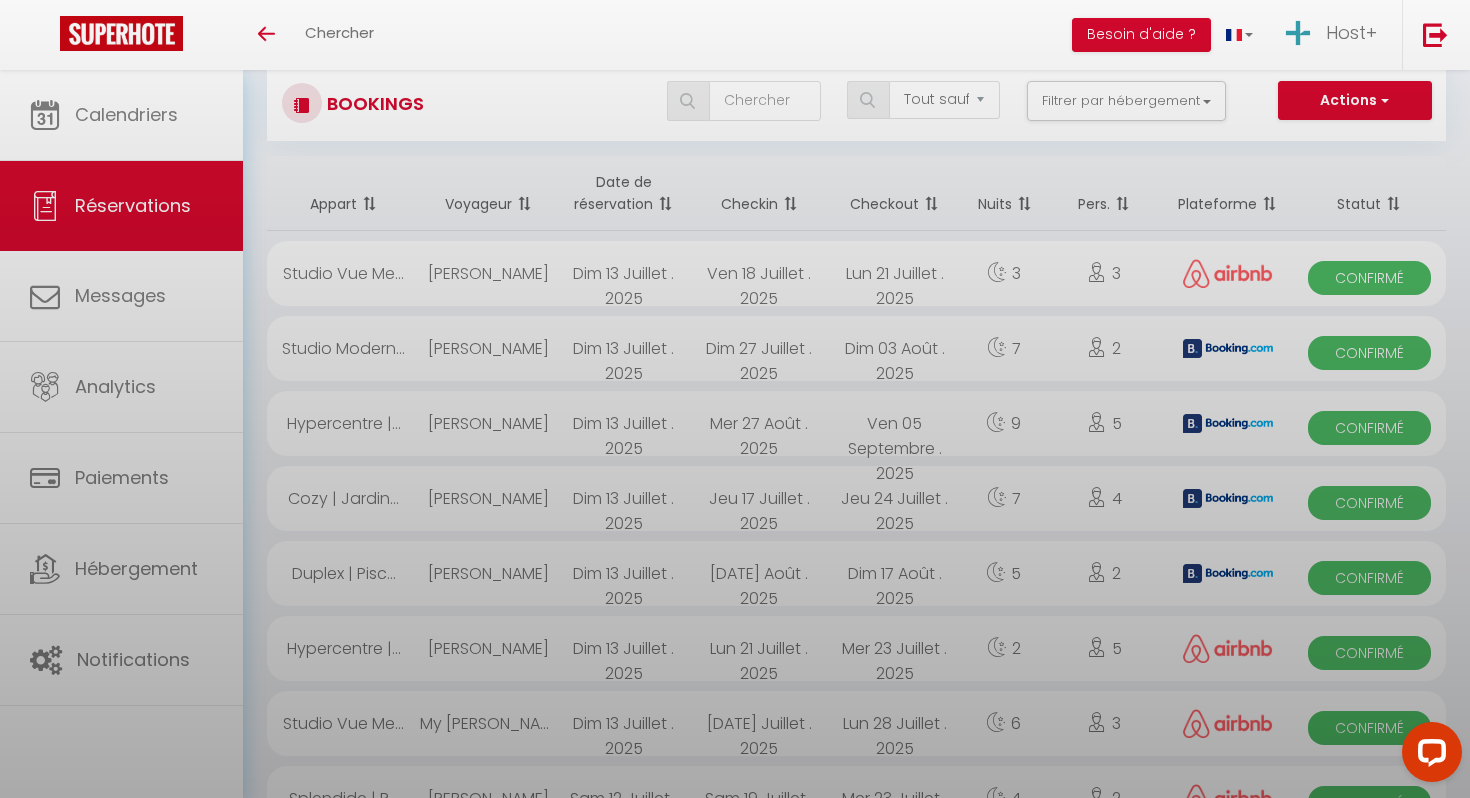 scroll, scrollTop: 0, scrollLeft: 0, axis: both 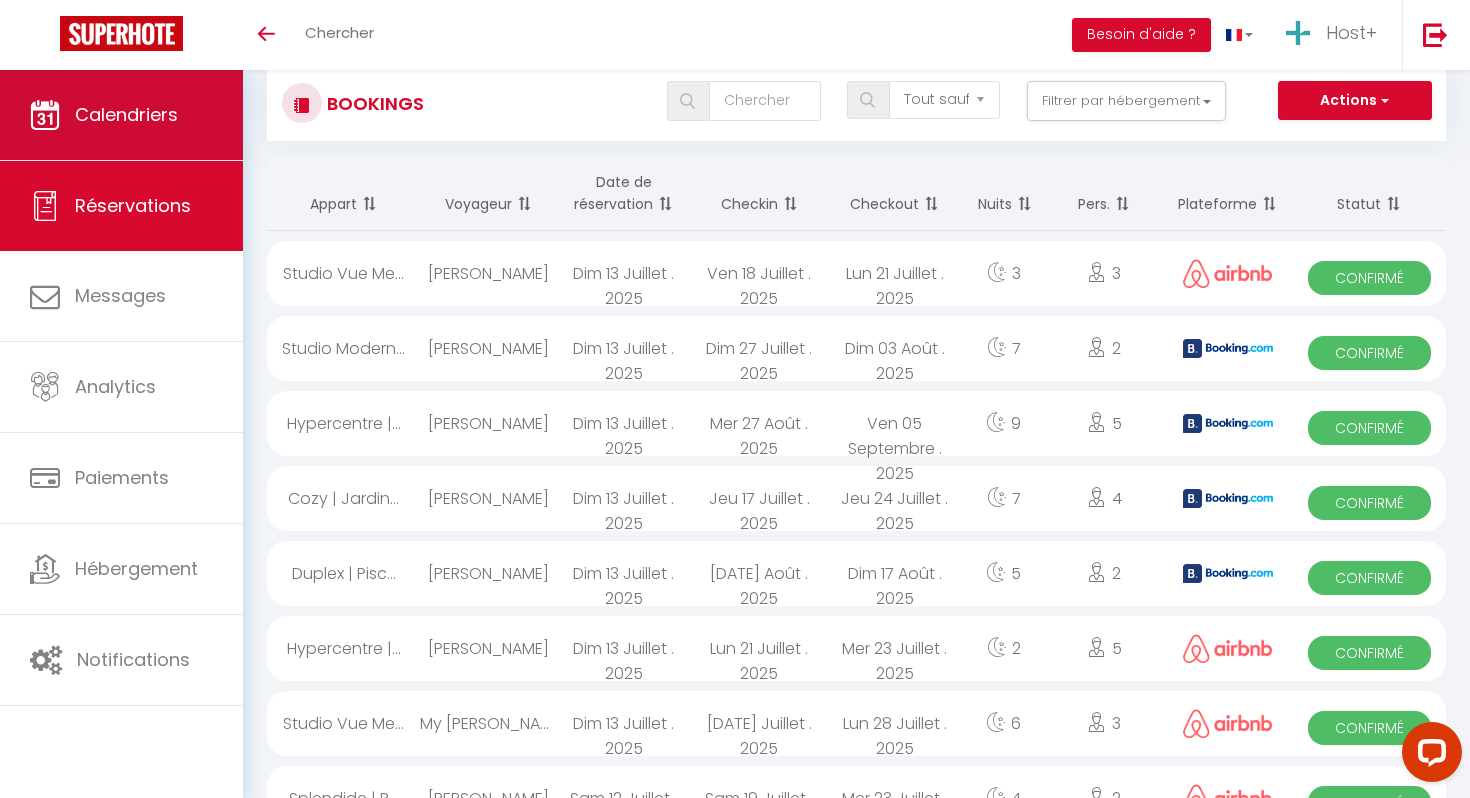click on "Calendriers" at bounding box center (121, 115) 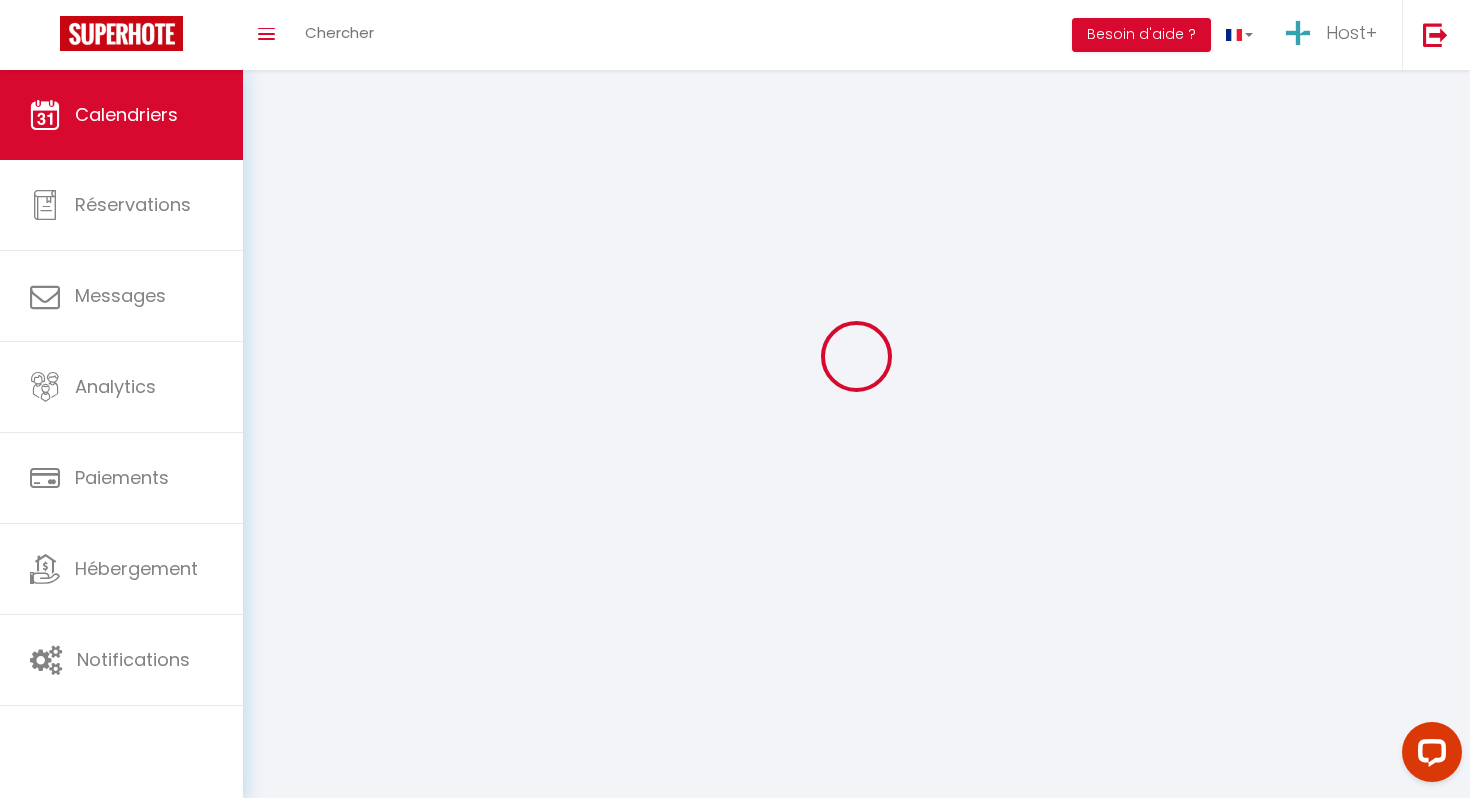 scroll, scrollTop: 0, scrollLeft: 0, axis: both 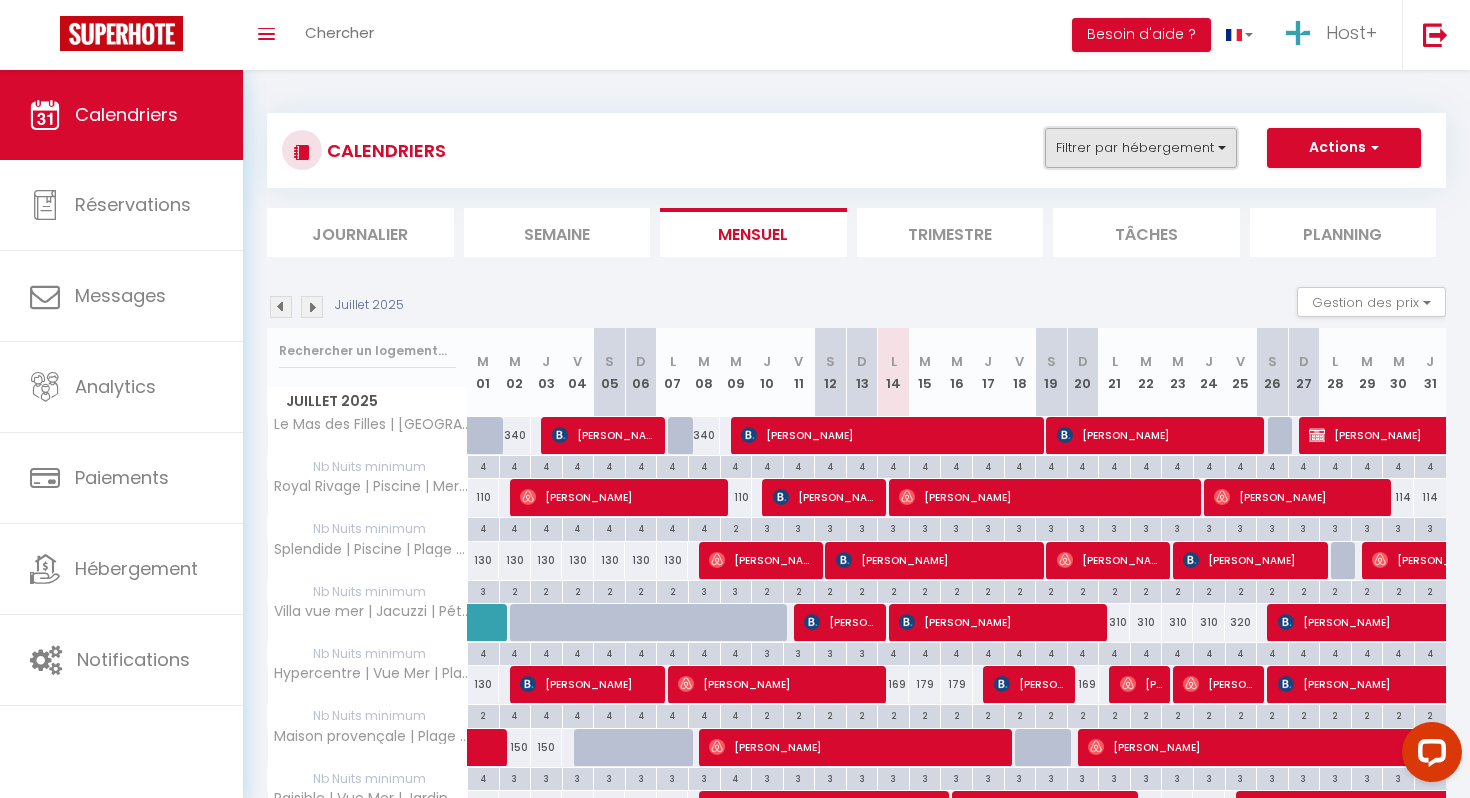click on "Filtrer par hébergement" at bounding box center [1141, 148] 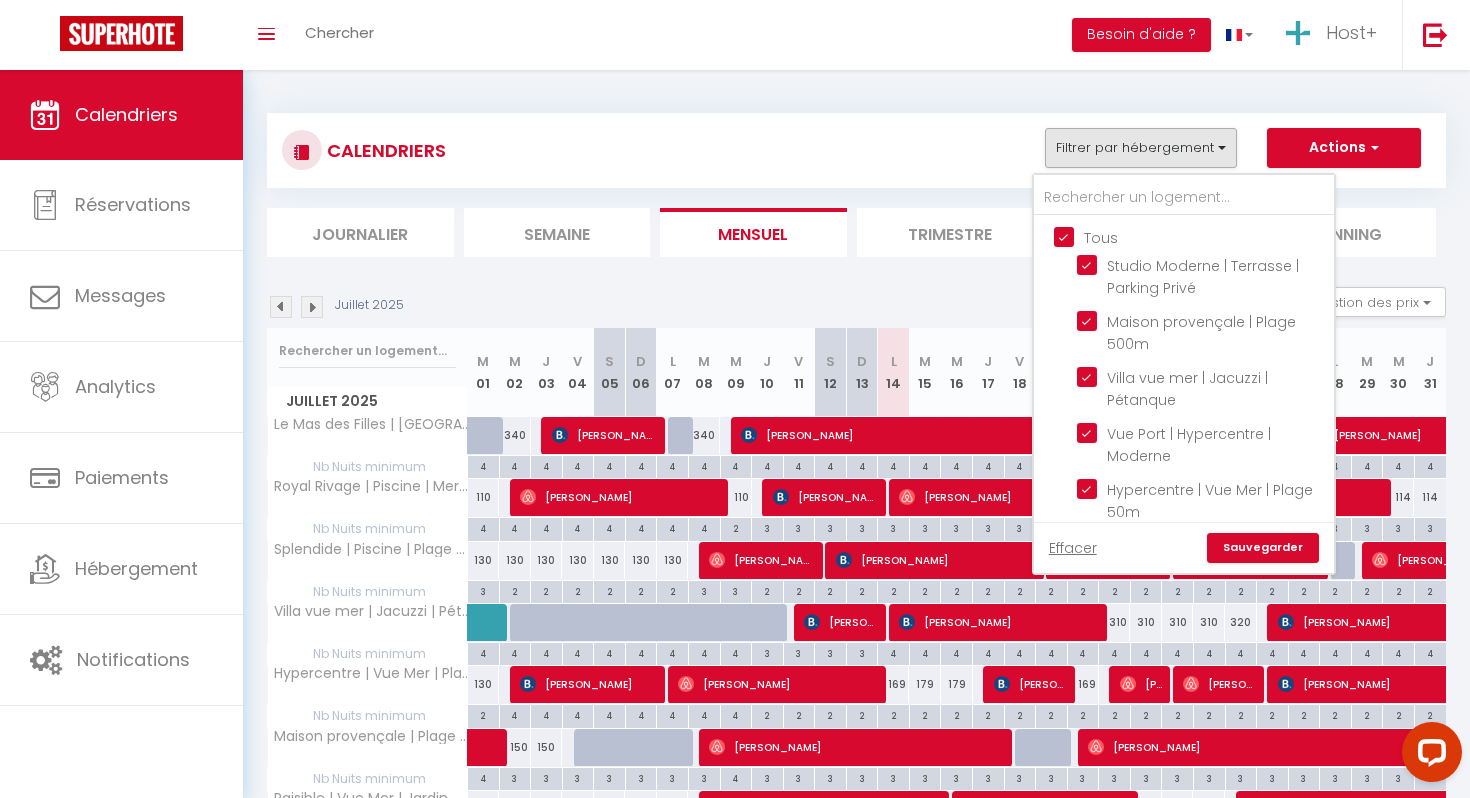 click on "Tous" at bounding box center (1204, 236) 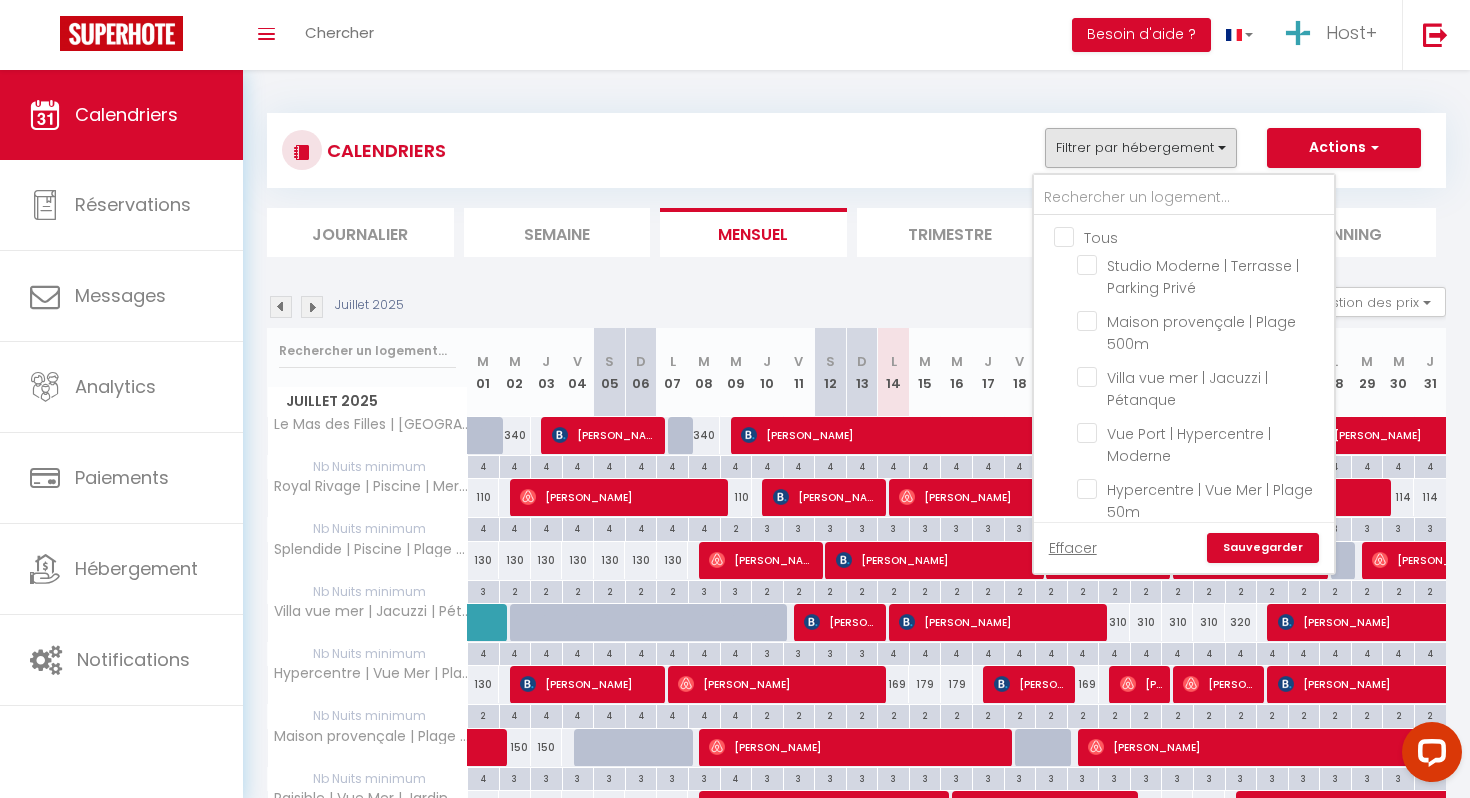 checkbox on "false" 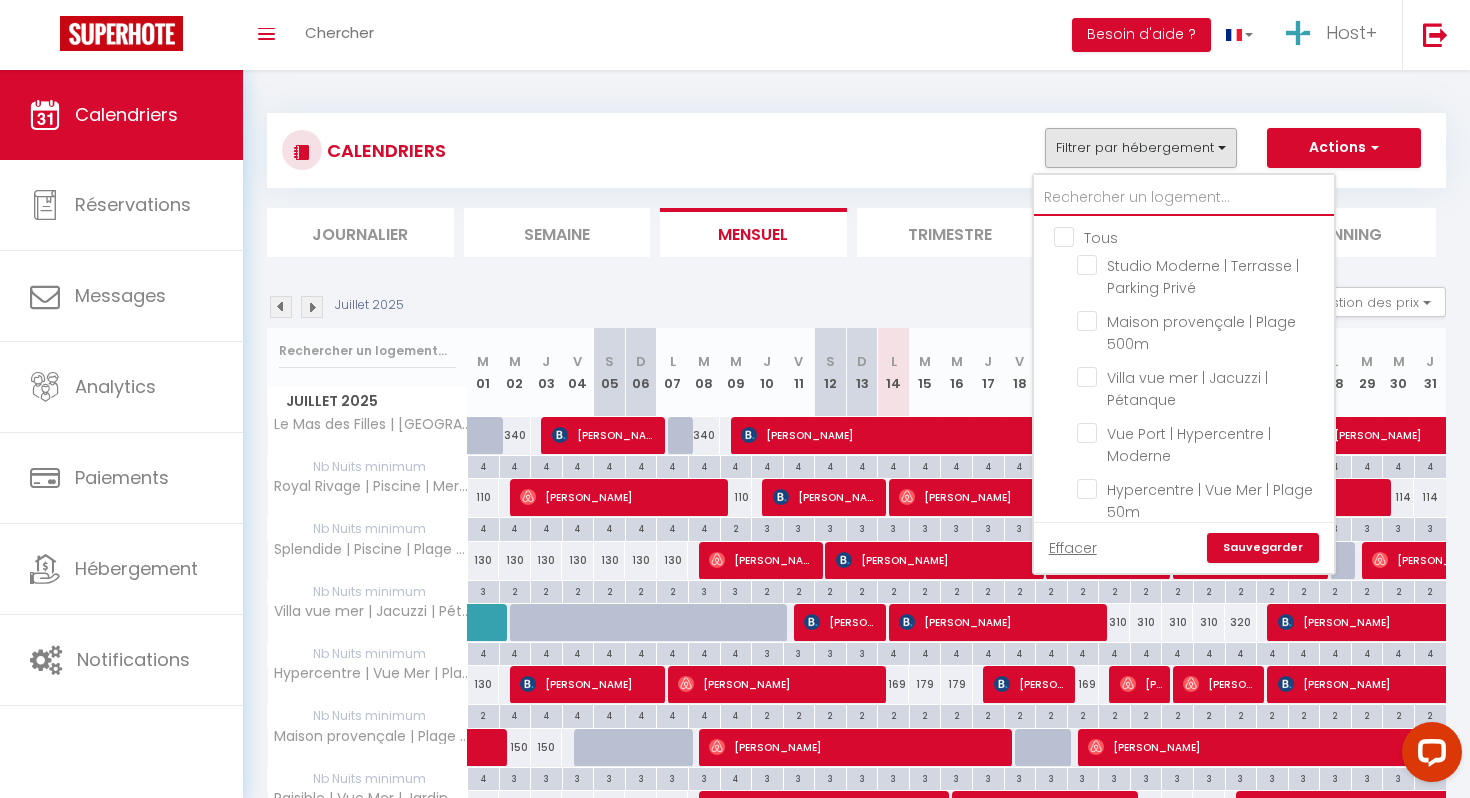 click at bounding box center [1184, 198] 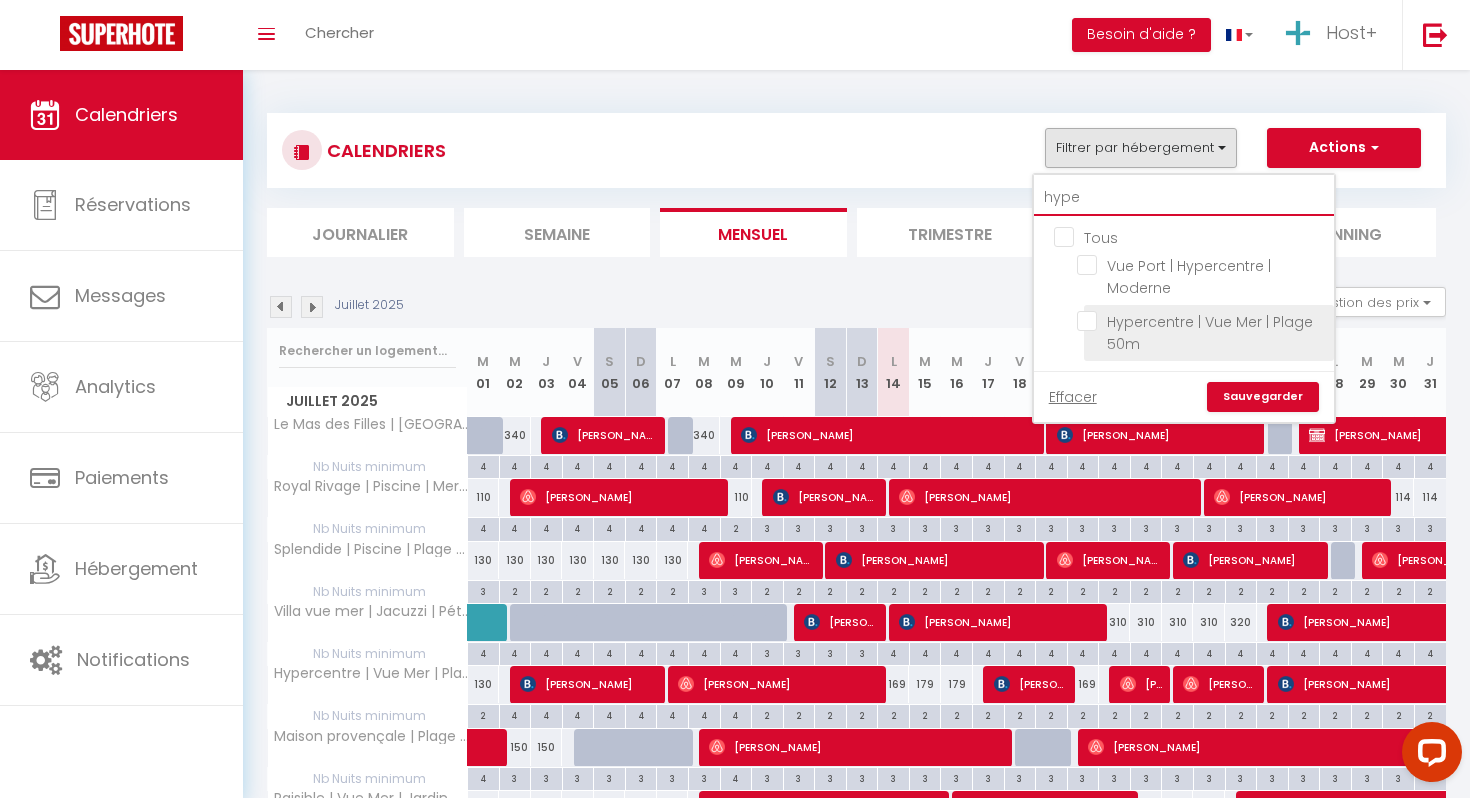 type on "hype" 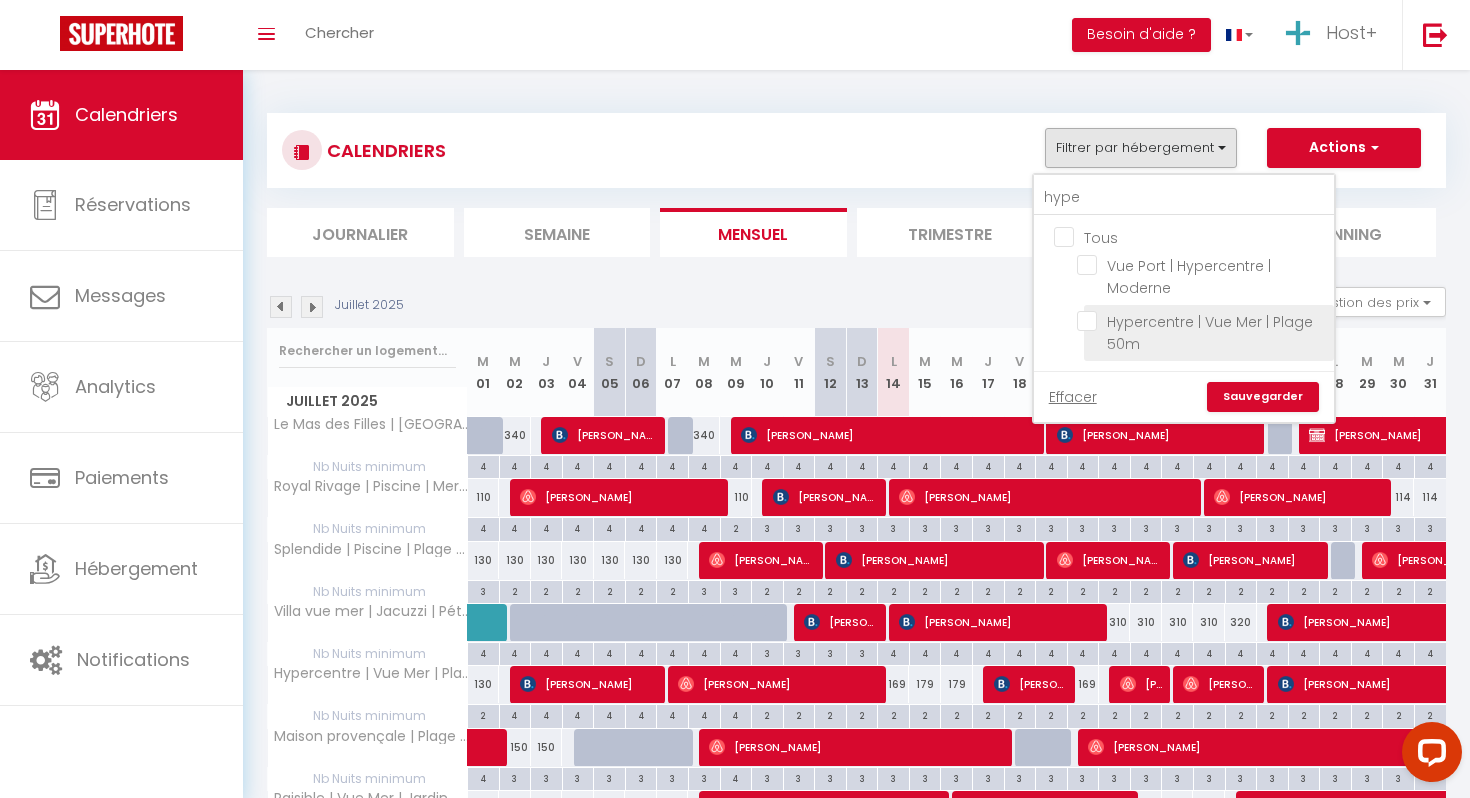 click on "Hypercentre | Vue Mer | Plage 50m" at bounding box center (1202, 321) 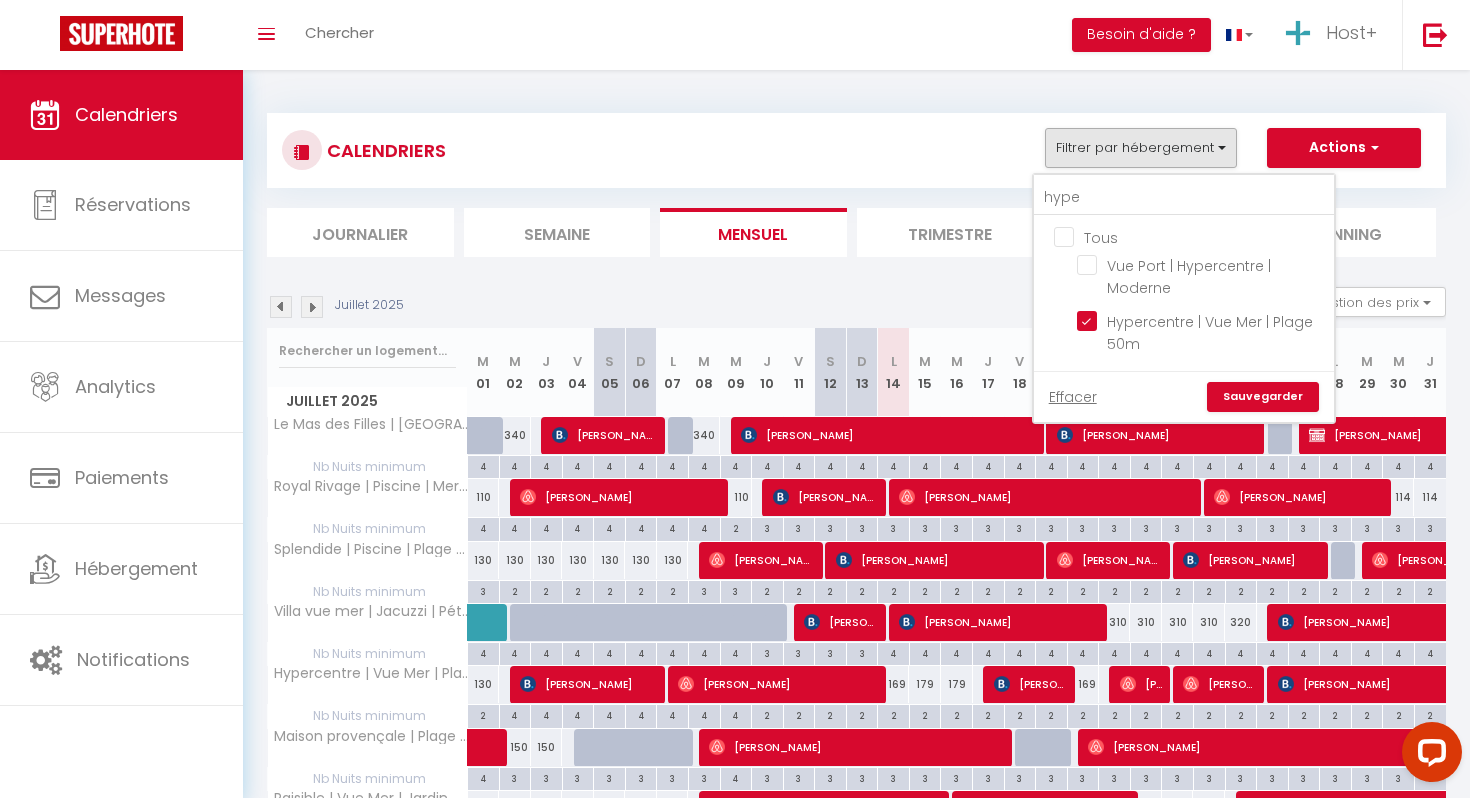 click on "Sauvegarder" at bounding box center [1263, 397] 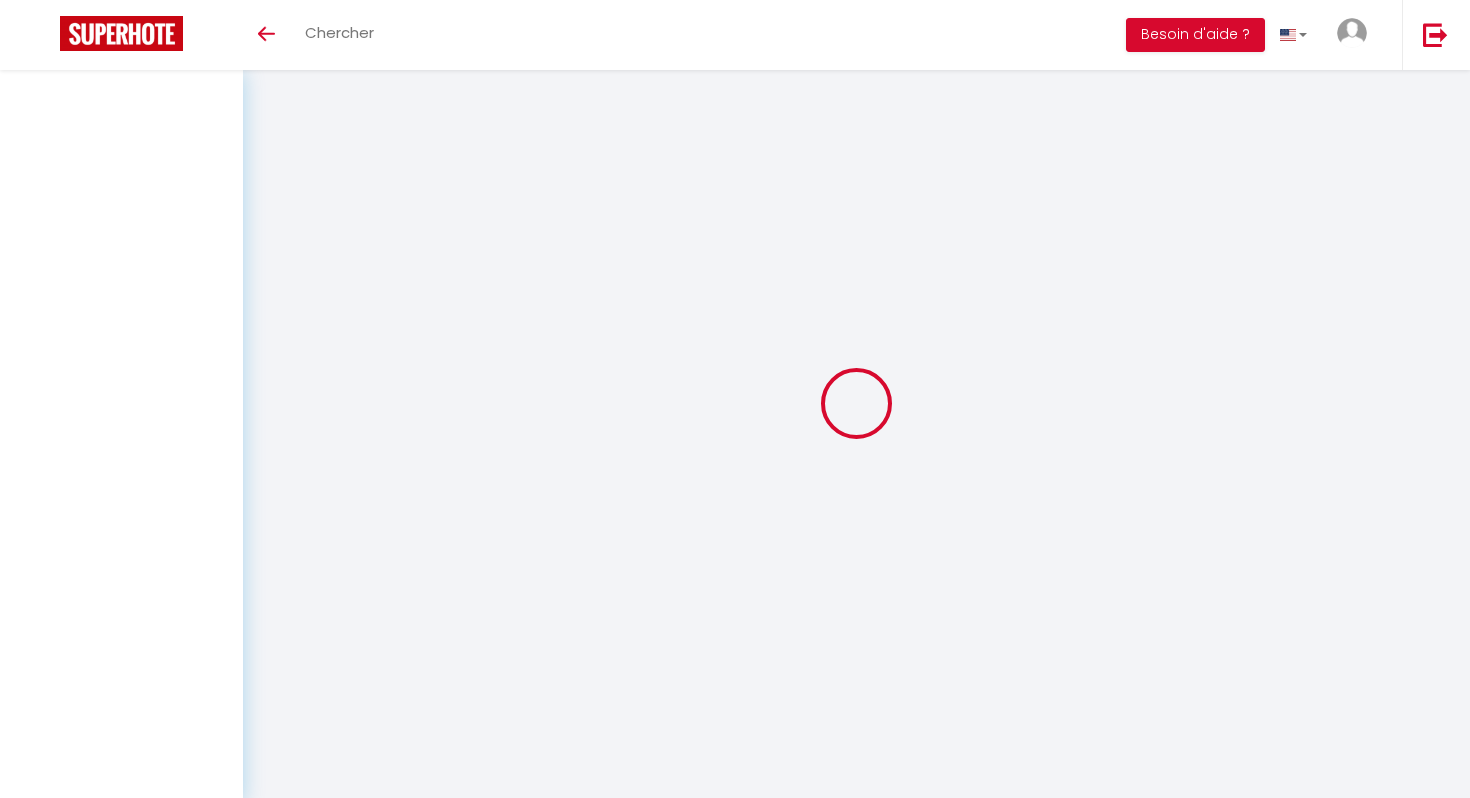 scroll, scrollTop: 0, scrollLeft: 0, axis: both 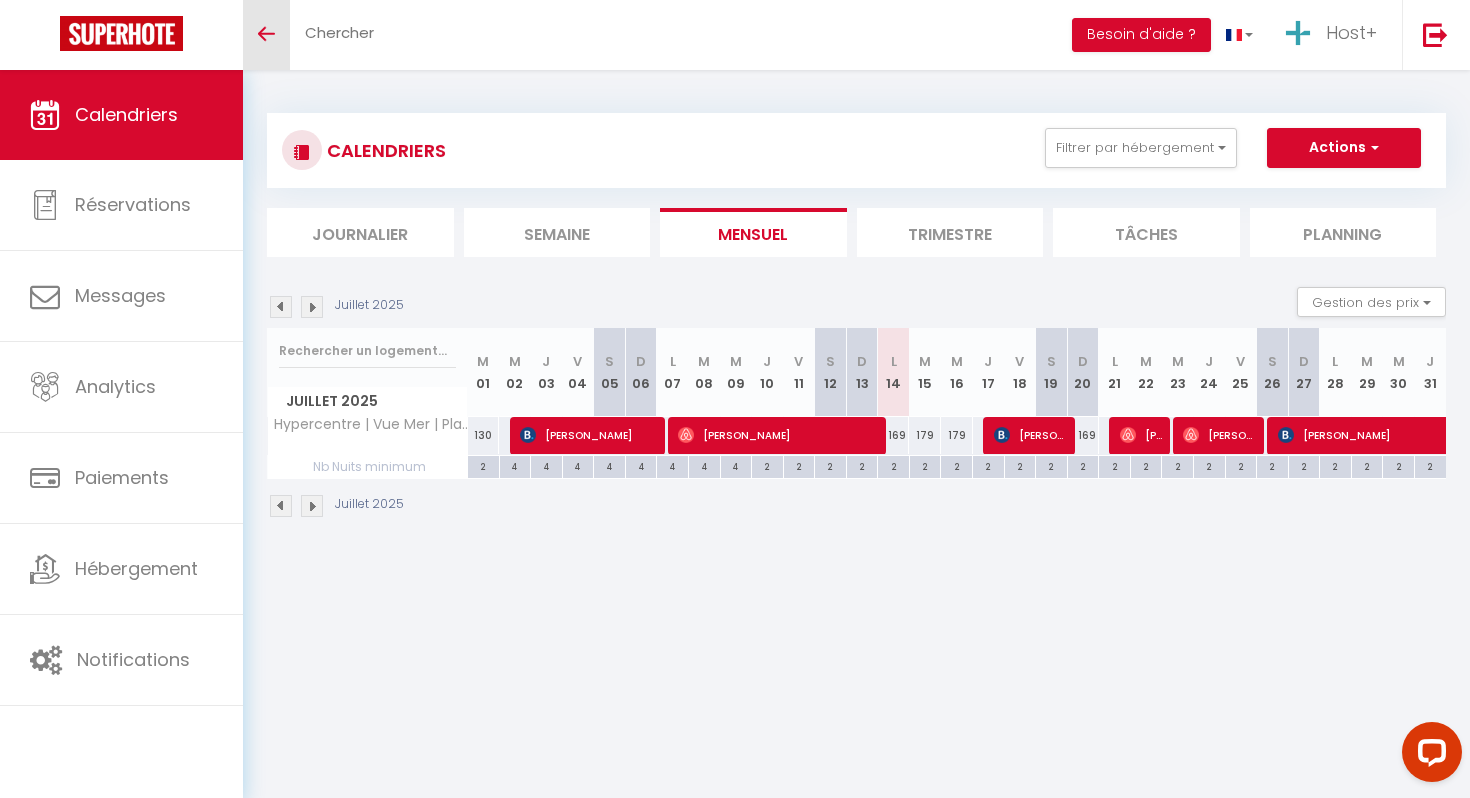click on "Toggle menubar" at bounding box center [266, 35] 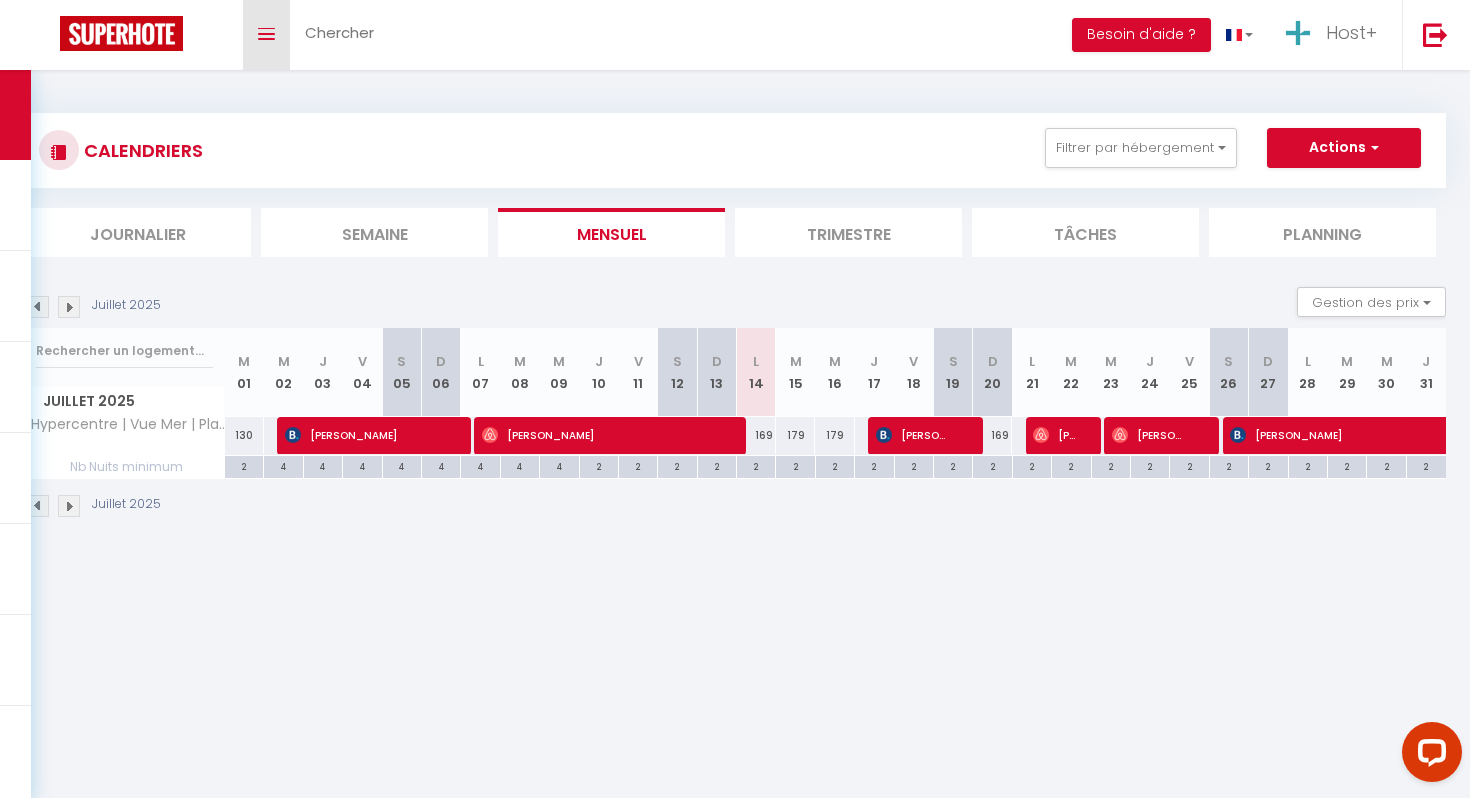 click on "Toggle menubar" at bounding box center [266, 35] 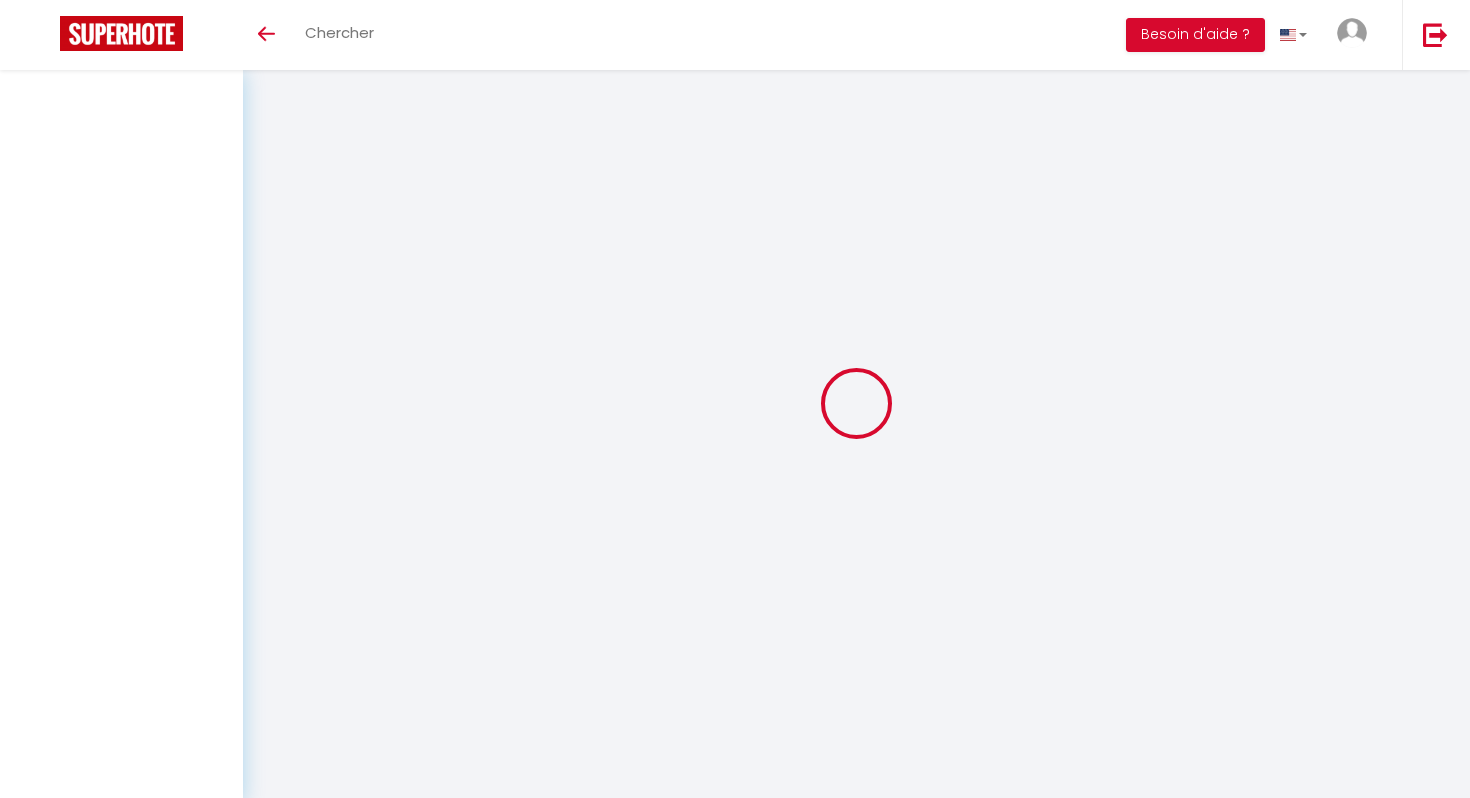 scroll, scrollTop: 0, scrollLeft: 0, axis: both 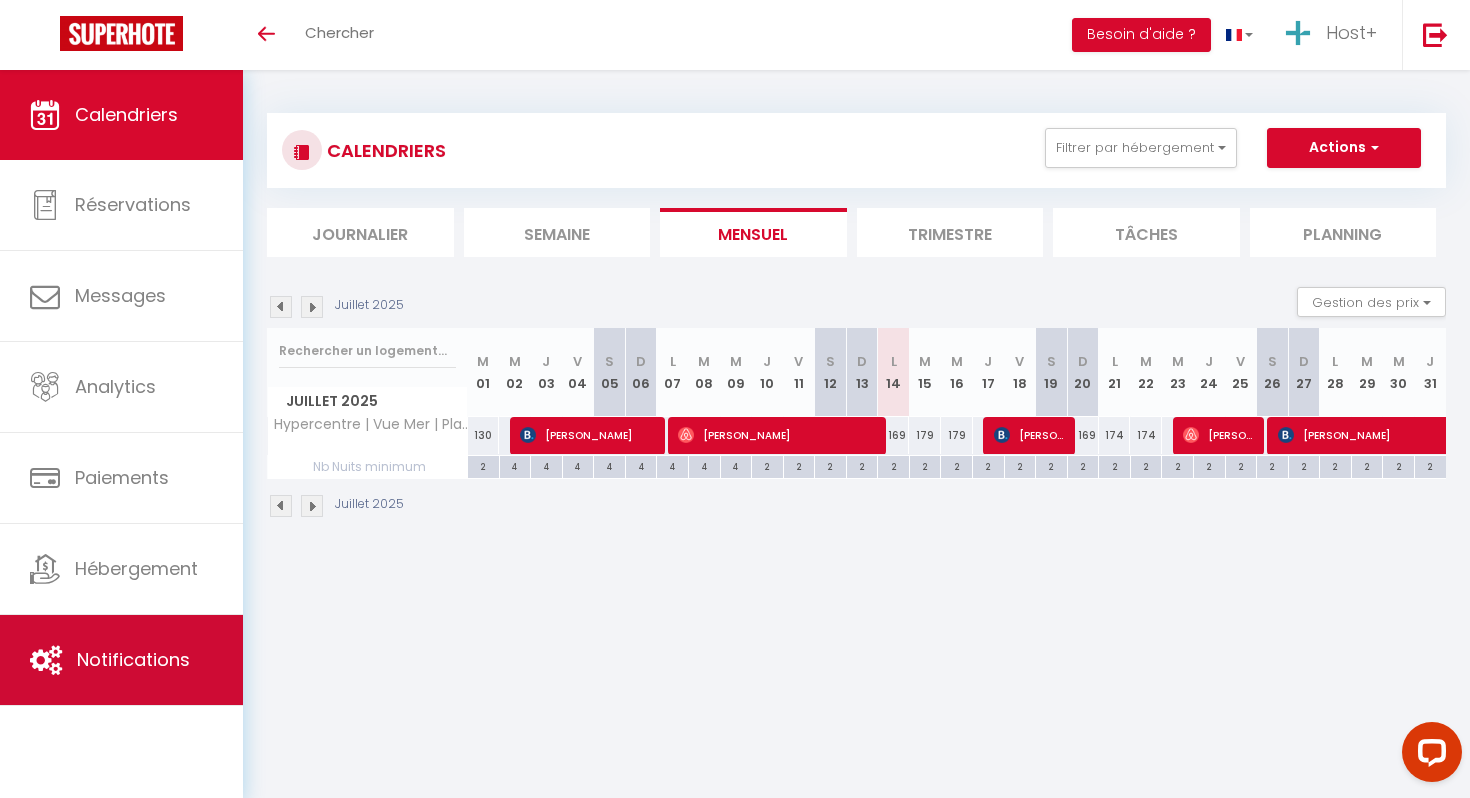 click on "Notifications" at bounding box center [121, 660] 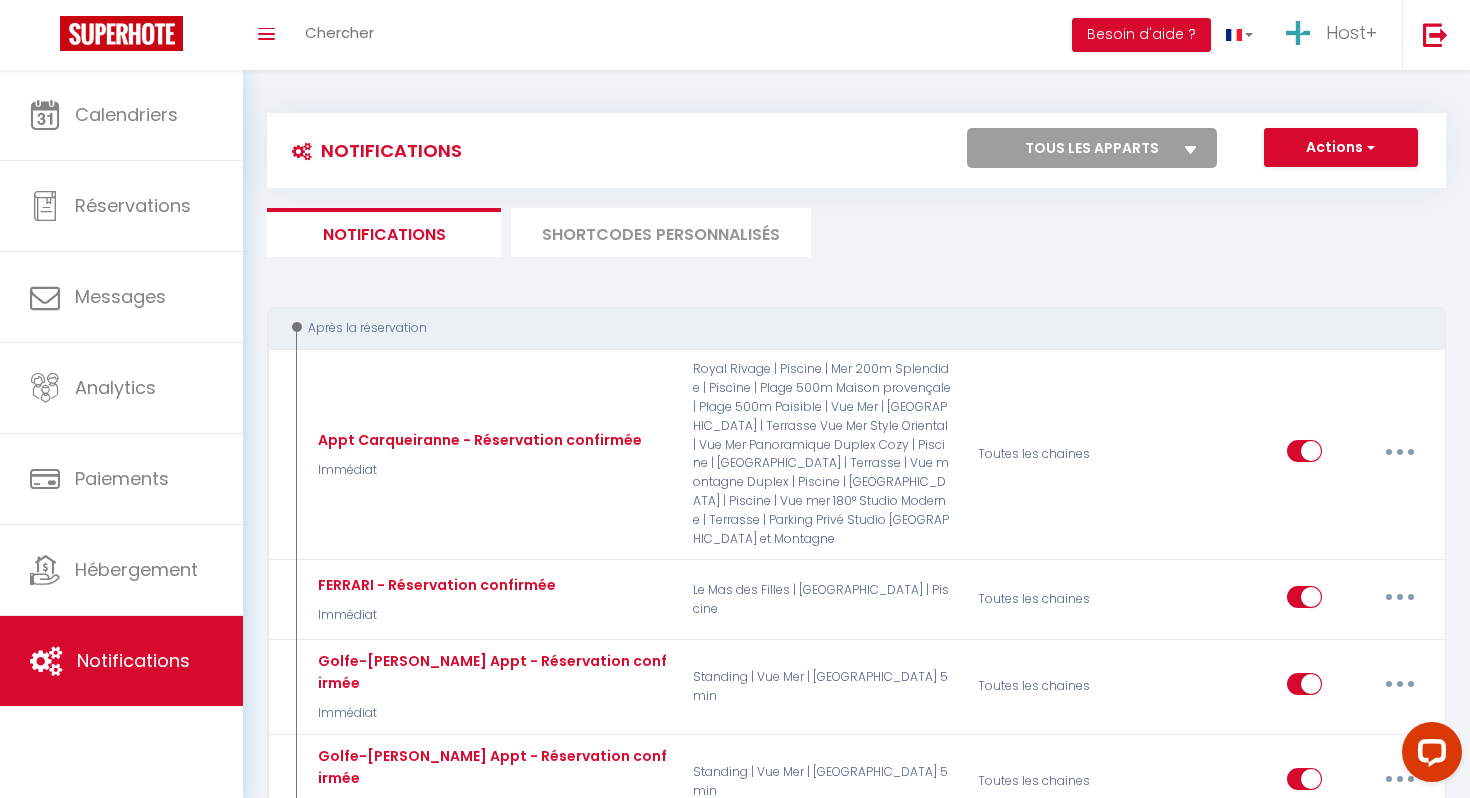 click on "Tous les apparts    Studio Moderne | Terrasse | Parking Privé Maison provençale | Plage 500m Villa vue mer | Jacuzzi | Pétanque Vue Port | Hypercentre | Moderne Hypercentre | Vue Mer | Plage 50m Maison Familiale | Plage privée Villa Familiale | Vue Mer 180° | Cap Brun Cœur Mourillon | 7 Minutes Plages Maison Moderne | Grande Terrasse | Quartier calme Paisible | Vue Mer | Jardin Central | Terrasse | Vue montagne Grand Duplex | Terrasse Vue Mer Studio Cozy | Loggia | Plage 200m Le Mas des Filles | Villa Luxueuse | Piscine Royal Rivage | Piscine | Mer 200m Splendide | Piscine | Plage 500m Moderne | Résidence sécurisée | Parking Standing | Vue Mer | Cannes 5 min Studio Vue Mer et Montagne Cozy | Jardin | Terrasse ombragée Style Oriental | Vue Mer Panoramique Duplex | Piscine | Terrasse Vue Mer Moderne | Terrasse | Proche plages Duplex | Piscine | Vue mer 180° Résidence Standing | Piscine | Vue mer Studio Cozy | Balcon | Centre-Ville Duplex Cozy | Piscine | Vue Mer" at bounding box center [1092, 148] 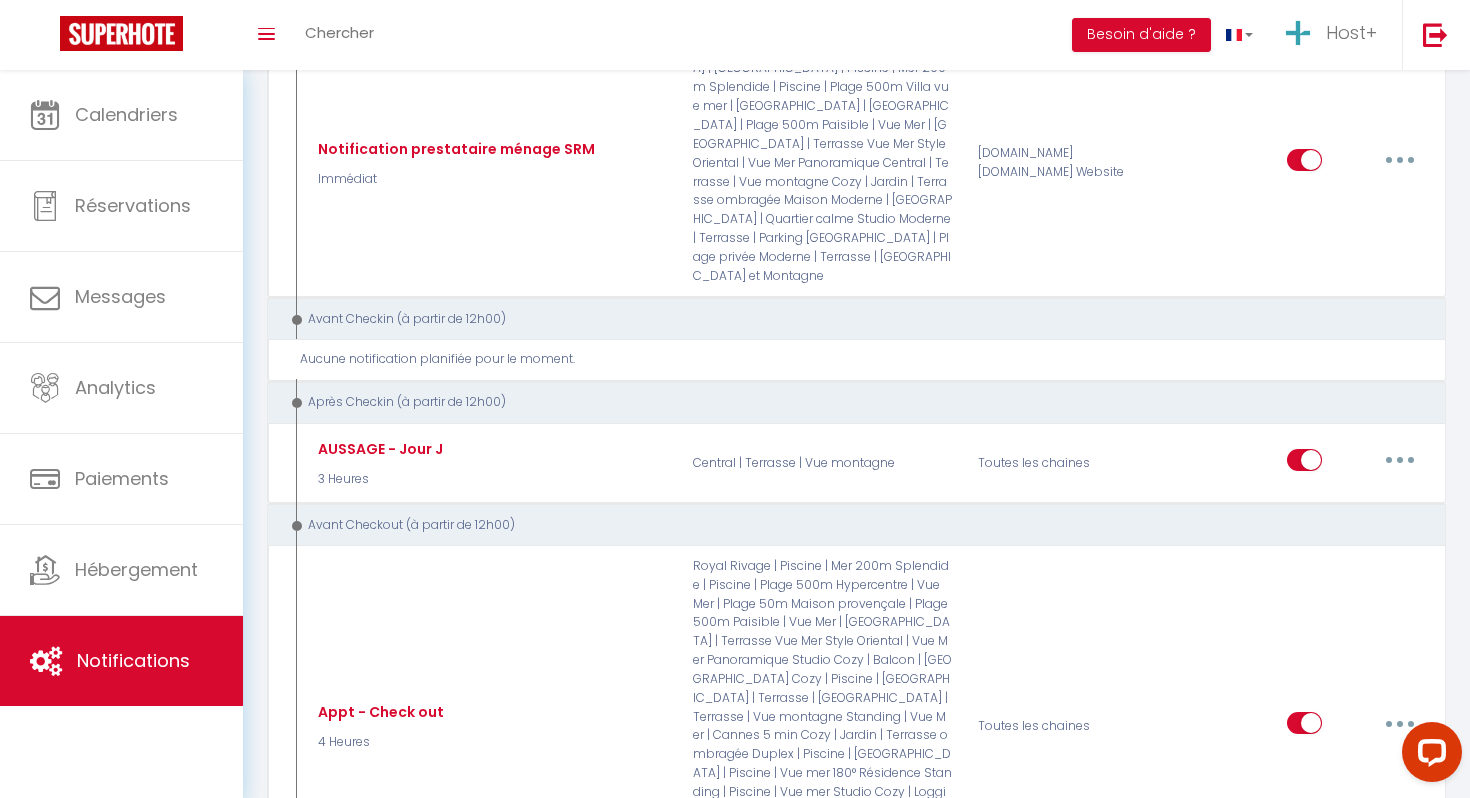 scroll, scrollTop: 566, scrollLeft: 0, axis: vertical 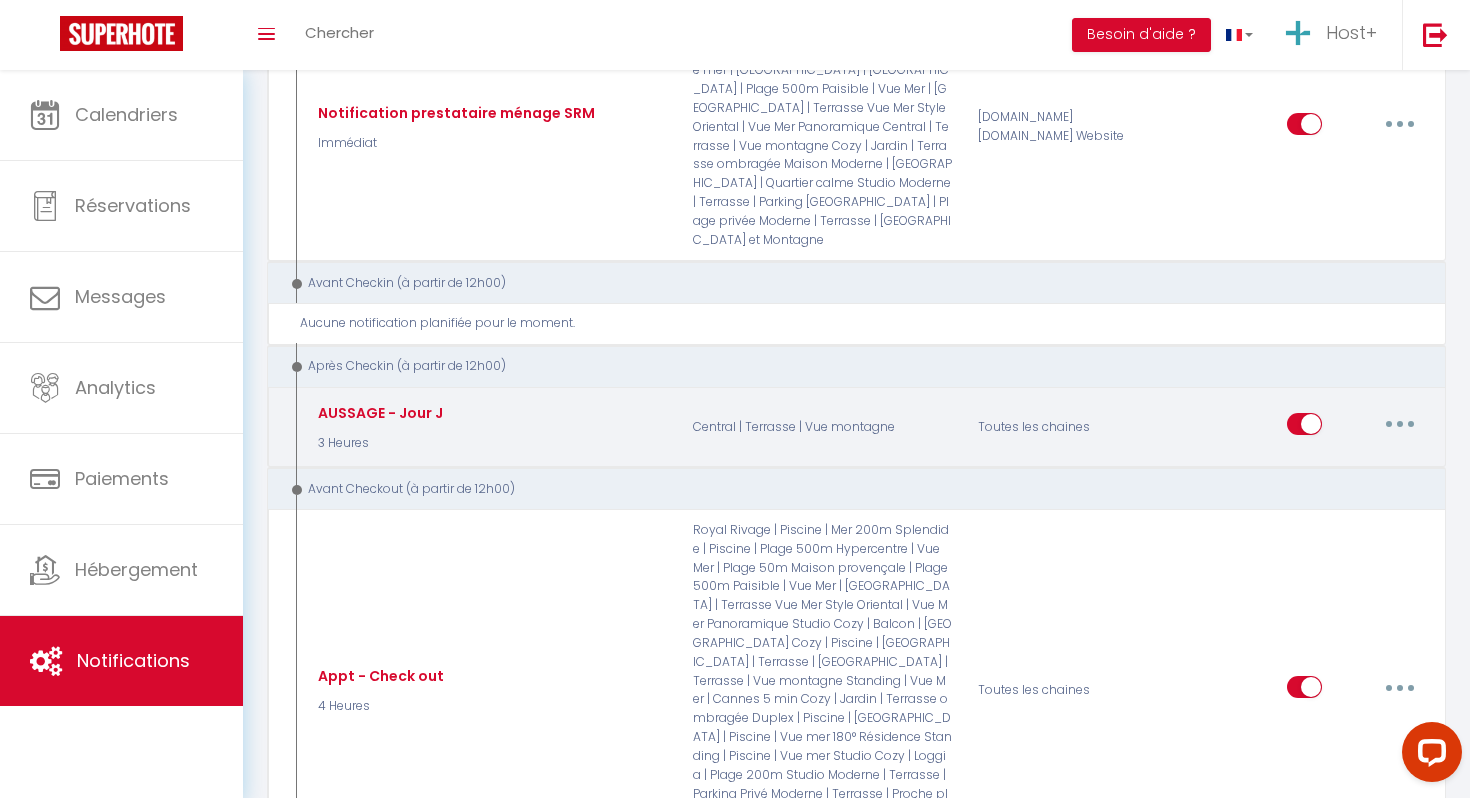 click at bounding box center [1400, 424] 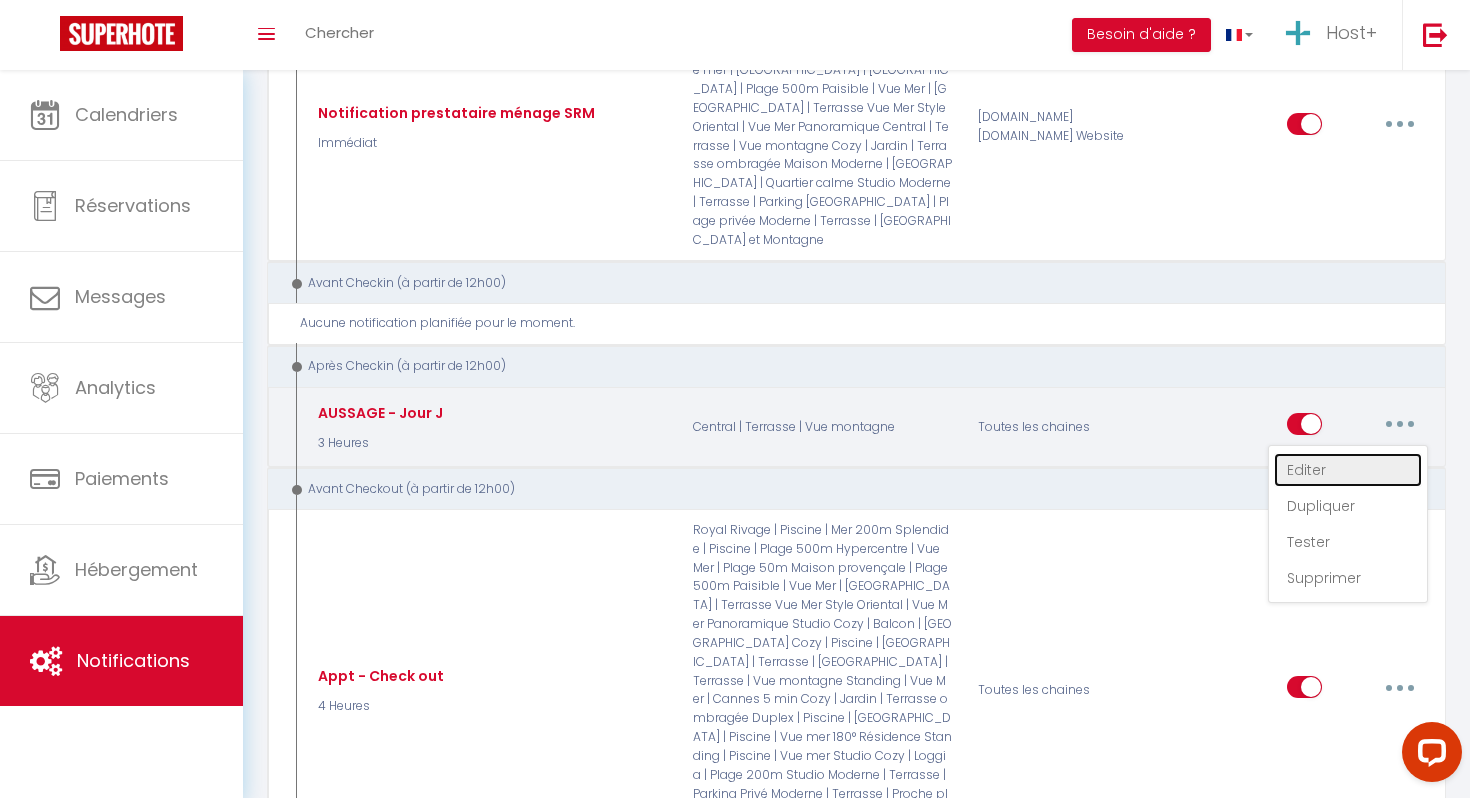 click on "Editer" at bounding box center (1348, 470) 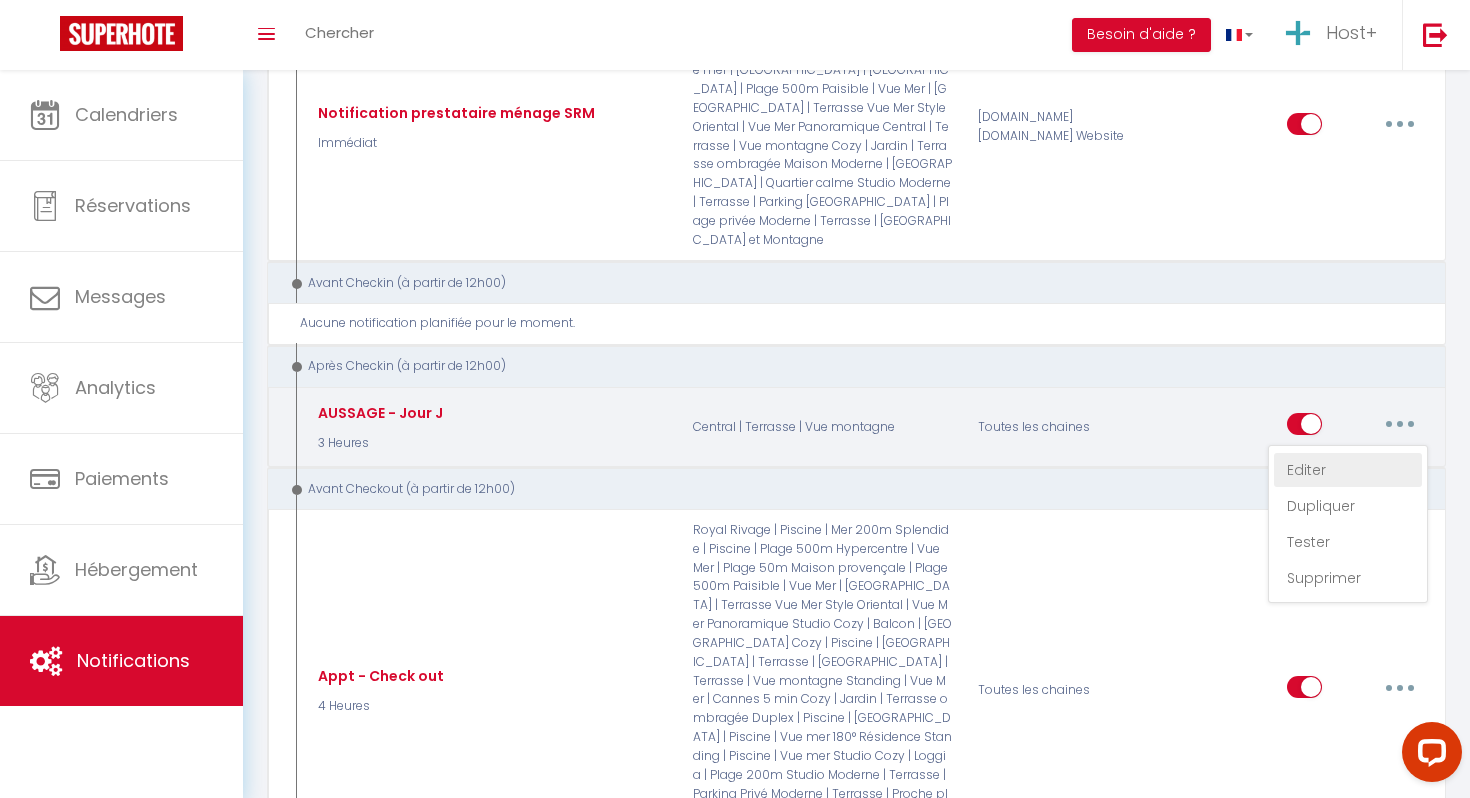 select on "3 Heures" 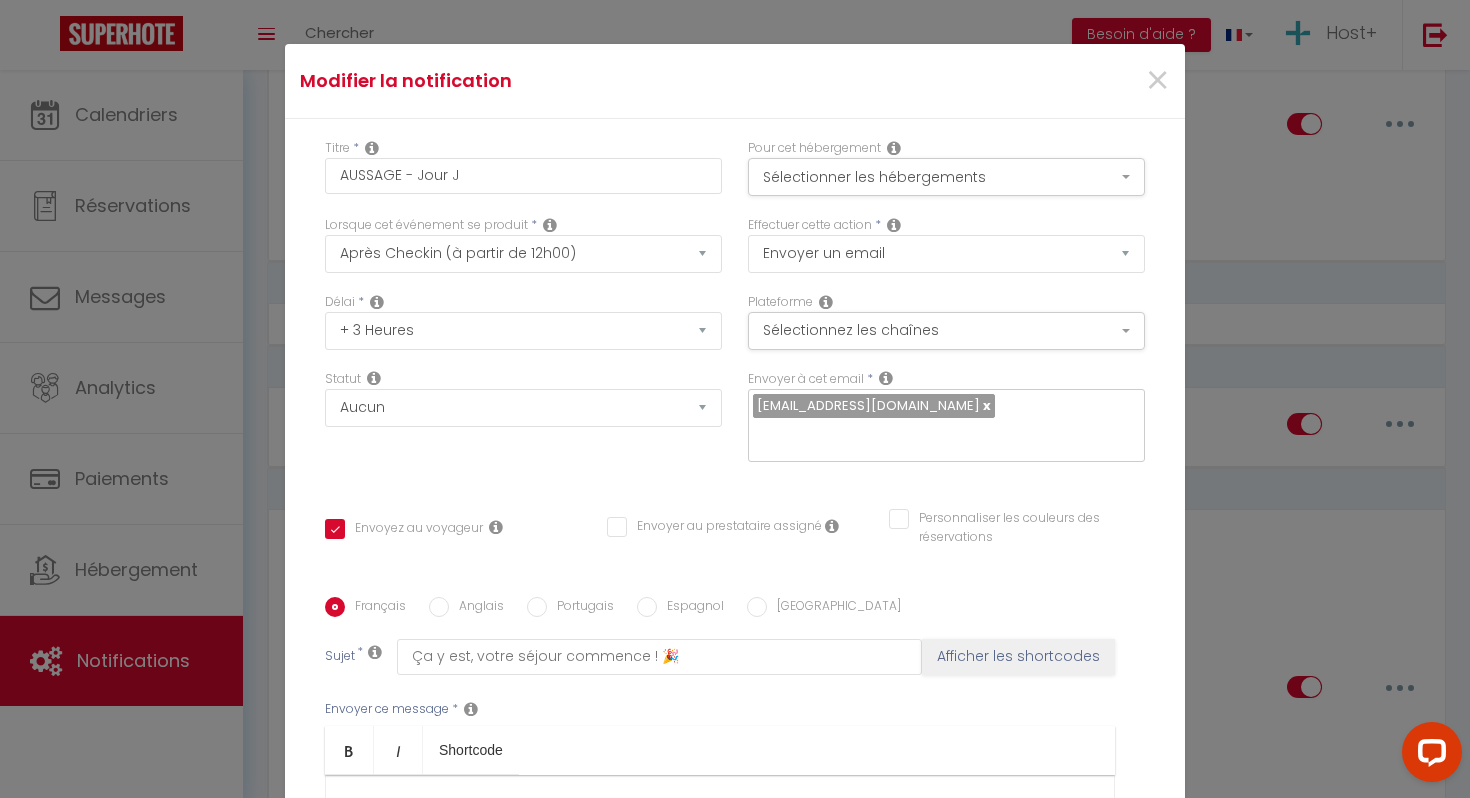 scroll, scrollTop: 267, scrollLeft: 0, axis: vertical 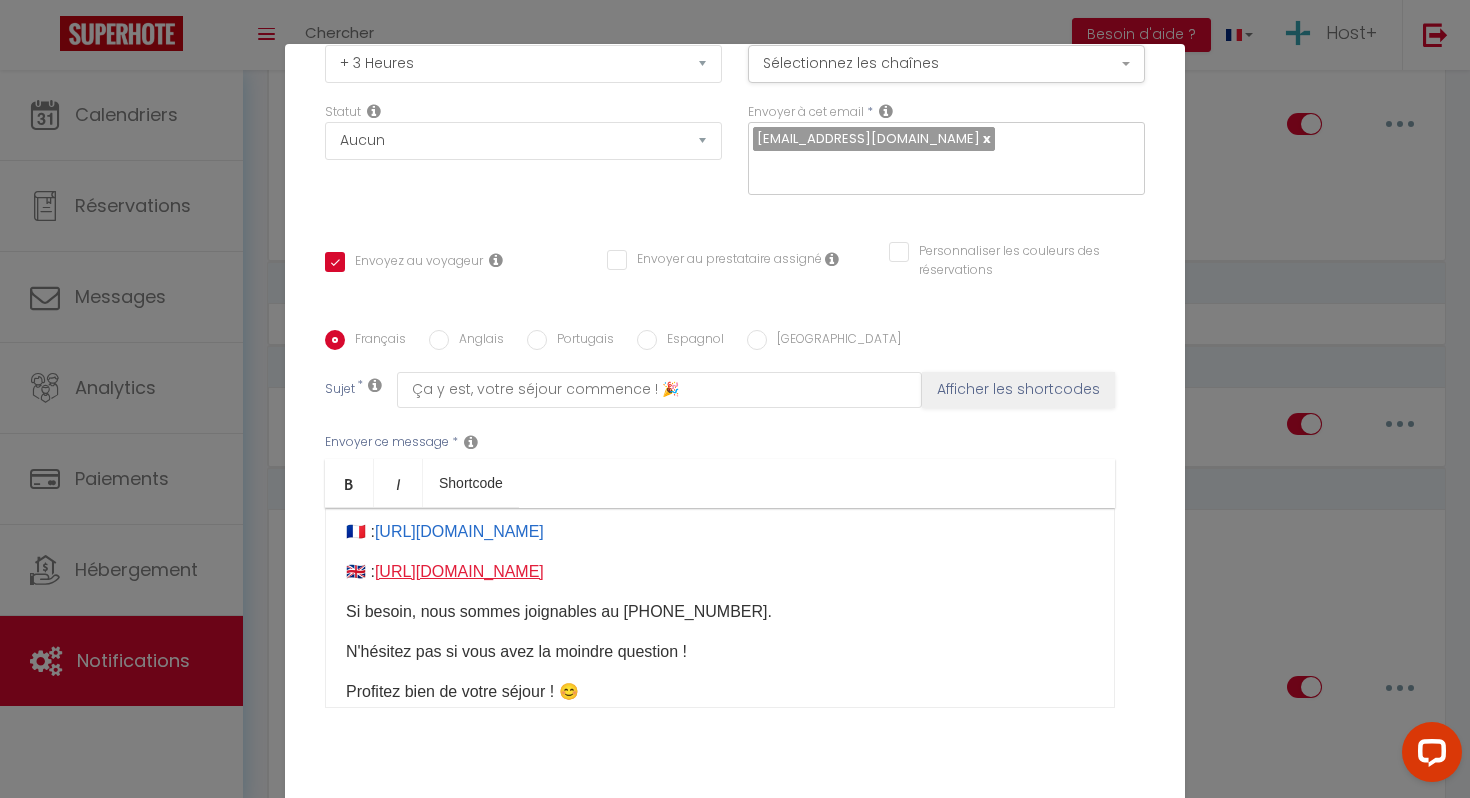 drag, startPoint x: 969, startPoint y: 555, endPoint x: 380, endPoint y: 545, distance: 589.0849 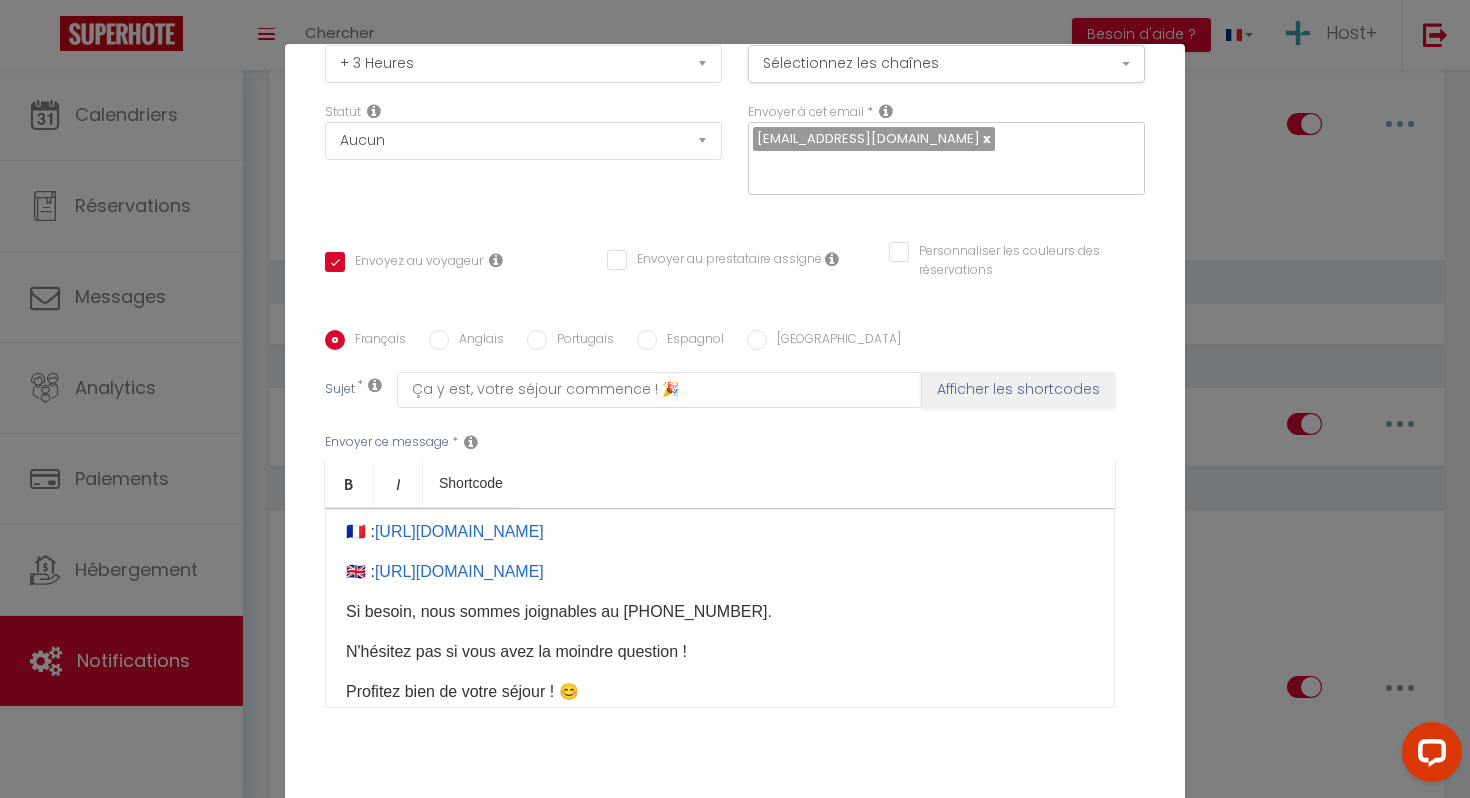 type 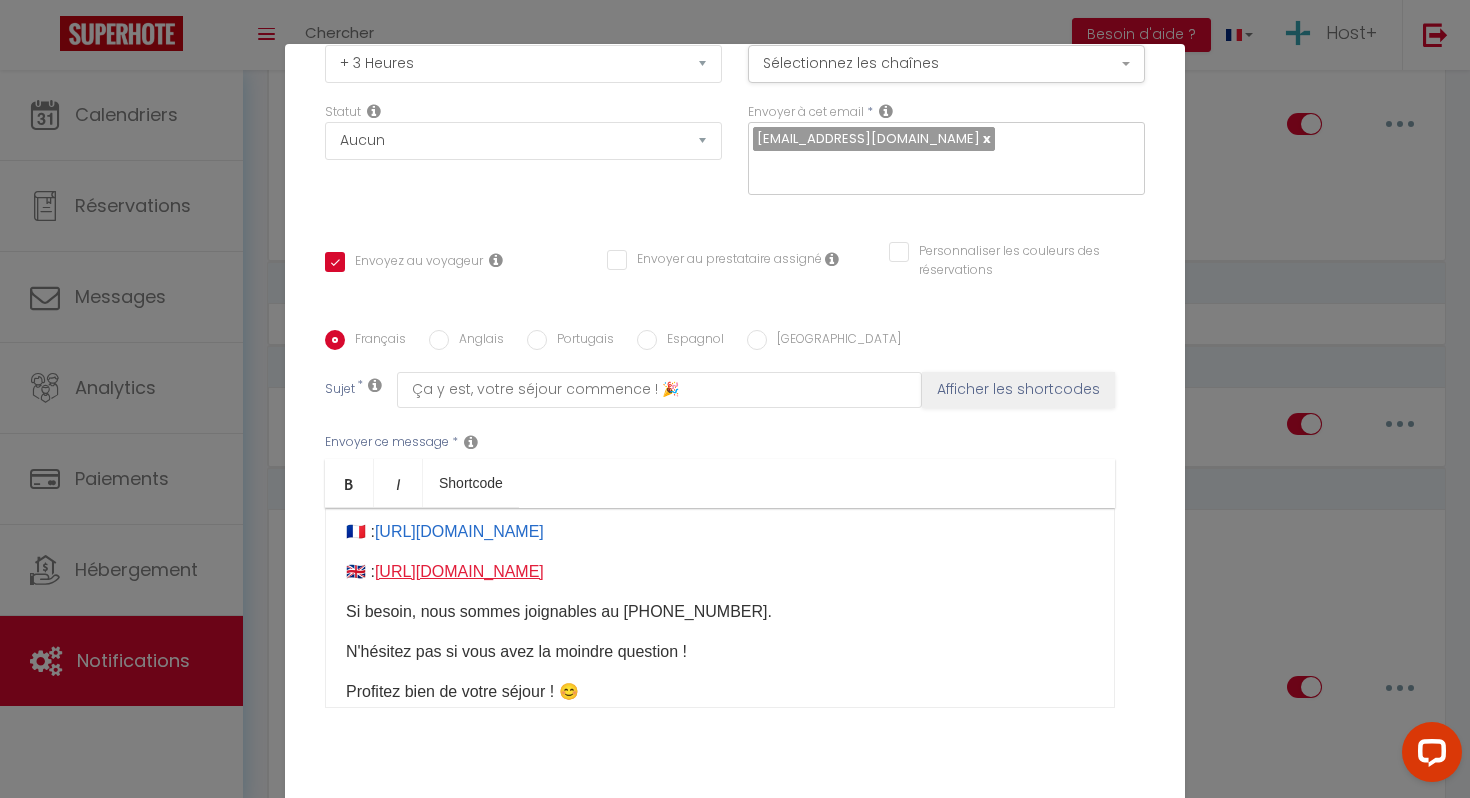 drag, startPoint x: 1053, startPoint y: 554, endPoint x: 956, endPoint y: 545, distance: 97.41663 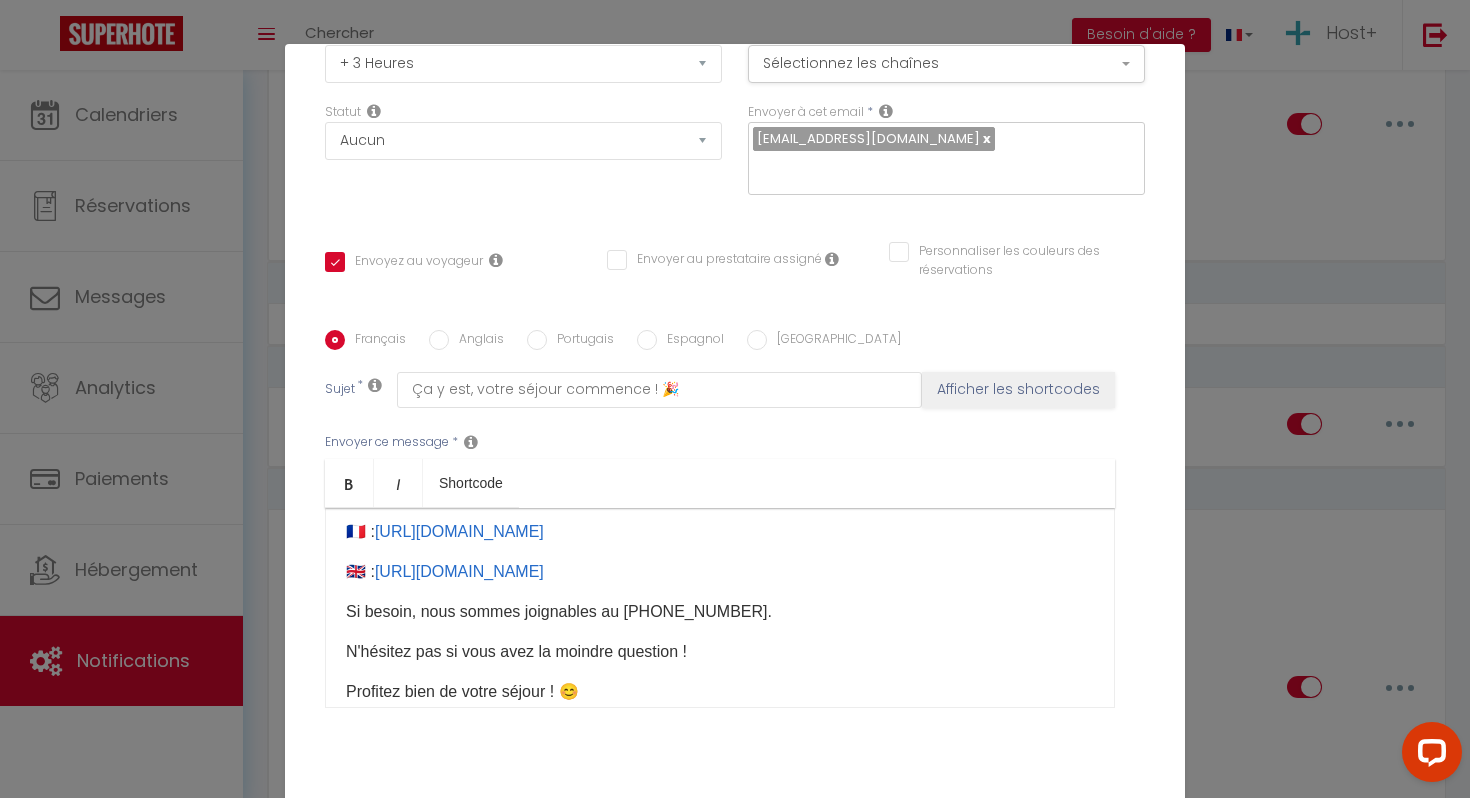 drag, startPoint x: 975, startPoint y: 508, endPoint x: 376, endPoint y: 501, distance: 599.0409 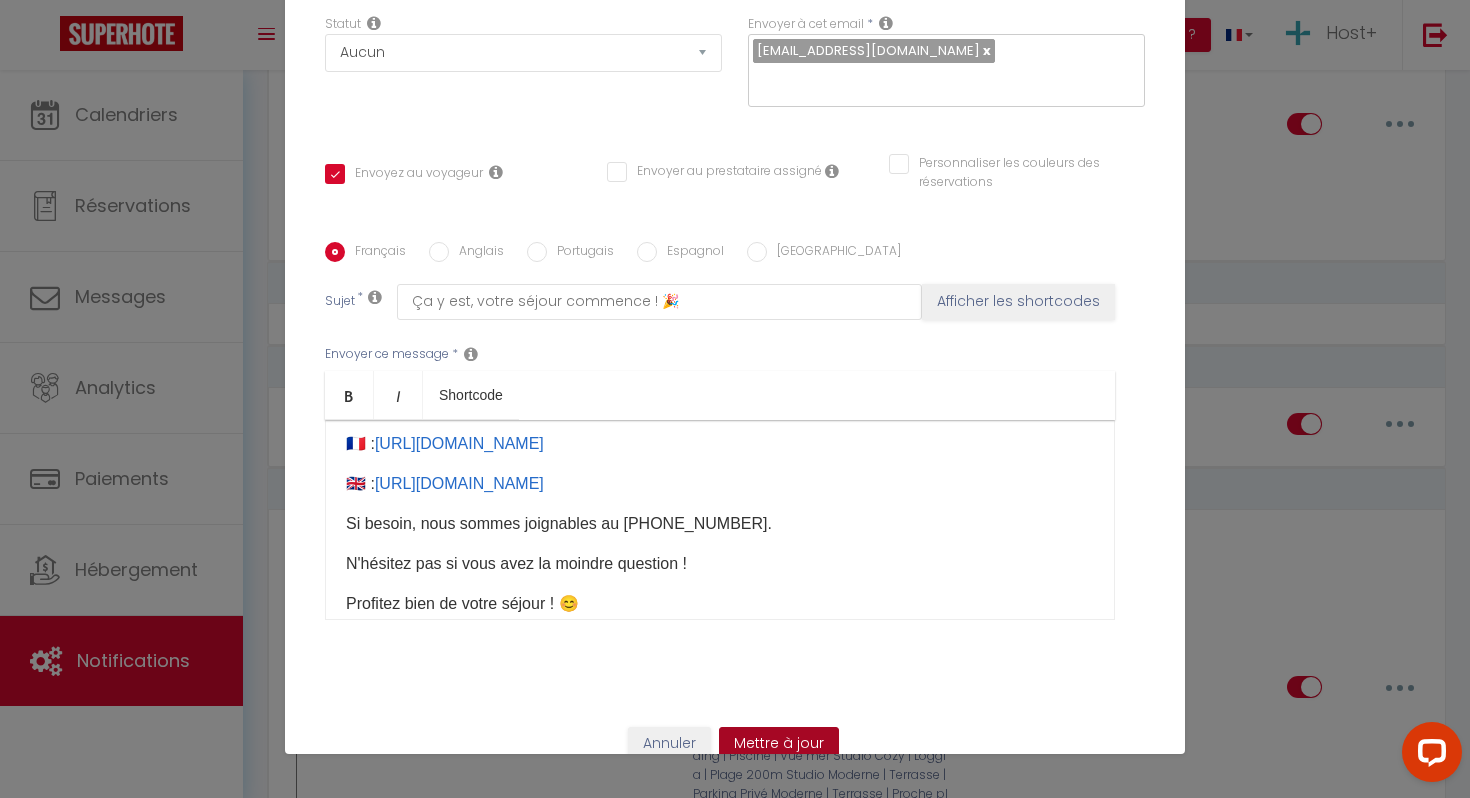 click on "Mettre à jour" at bounding box center [779, 744] 